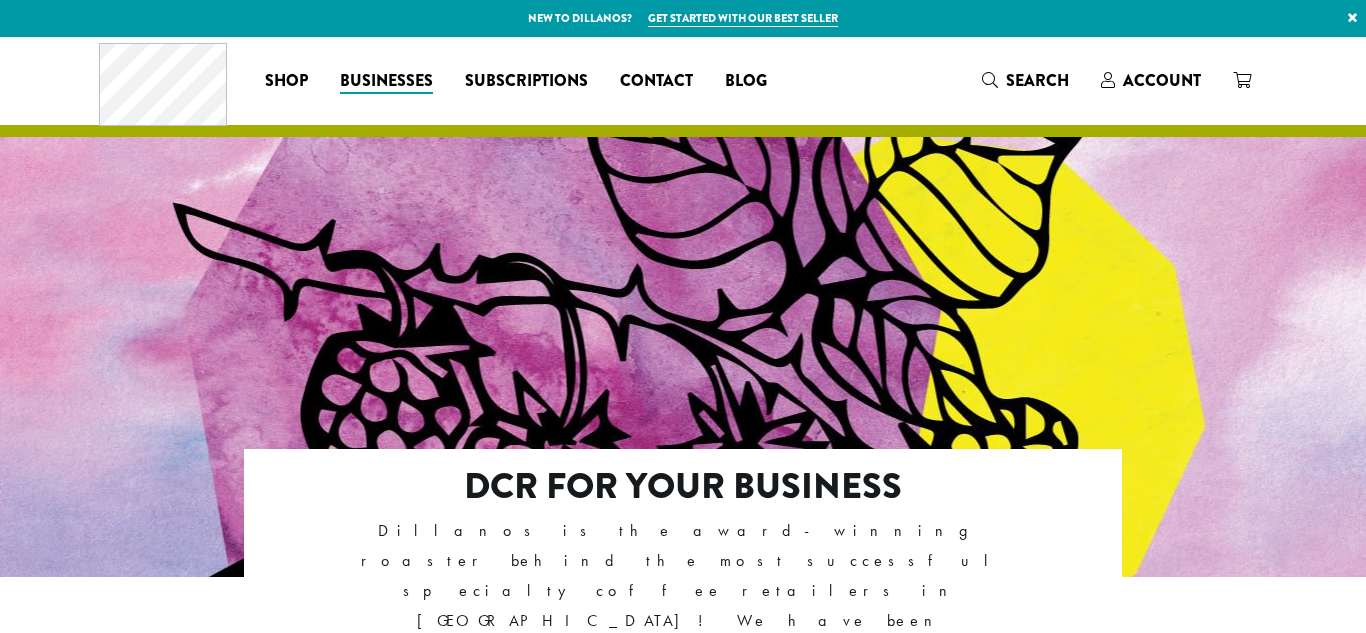 scroll, scrollTop: 0, scrollLeft: 0, axis: both 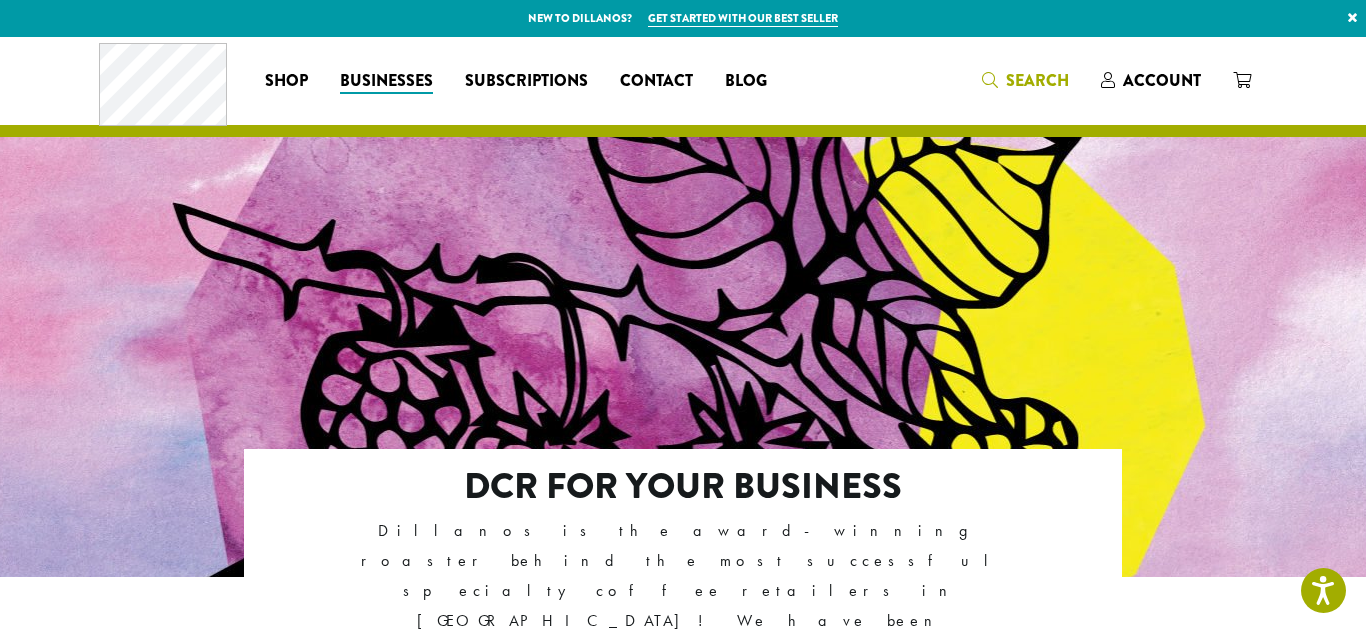 click on "Search" at bounding box center [1037, 80] 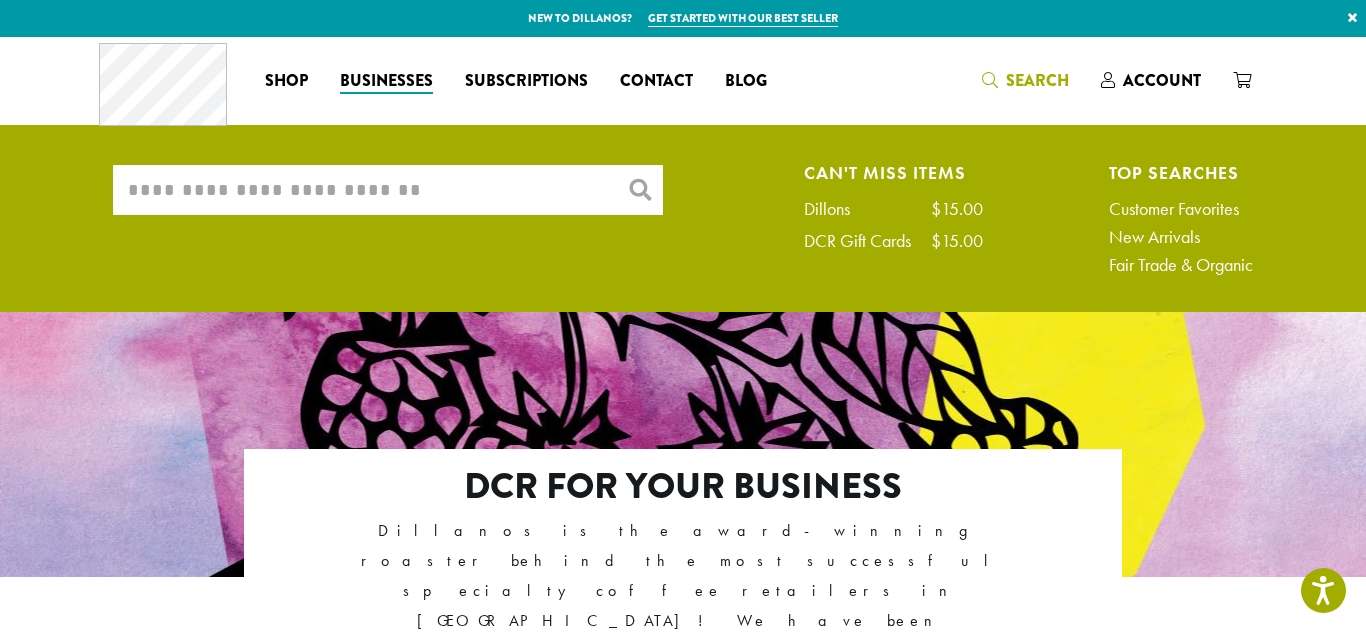 click on "What are you searching for?" at bounding box center (388, 190) 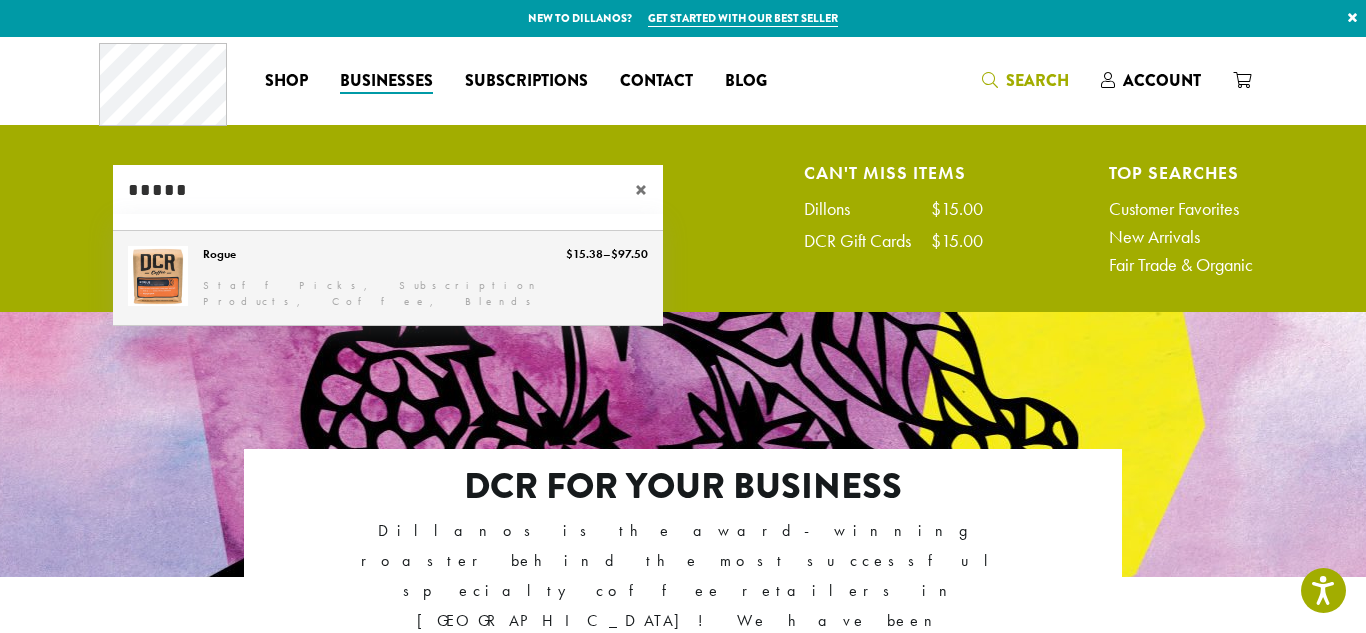 type on "*****" 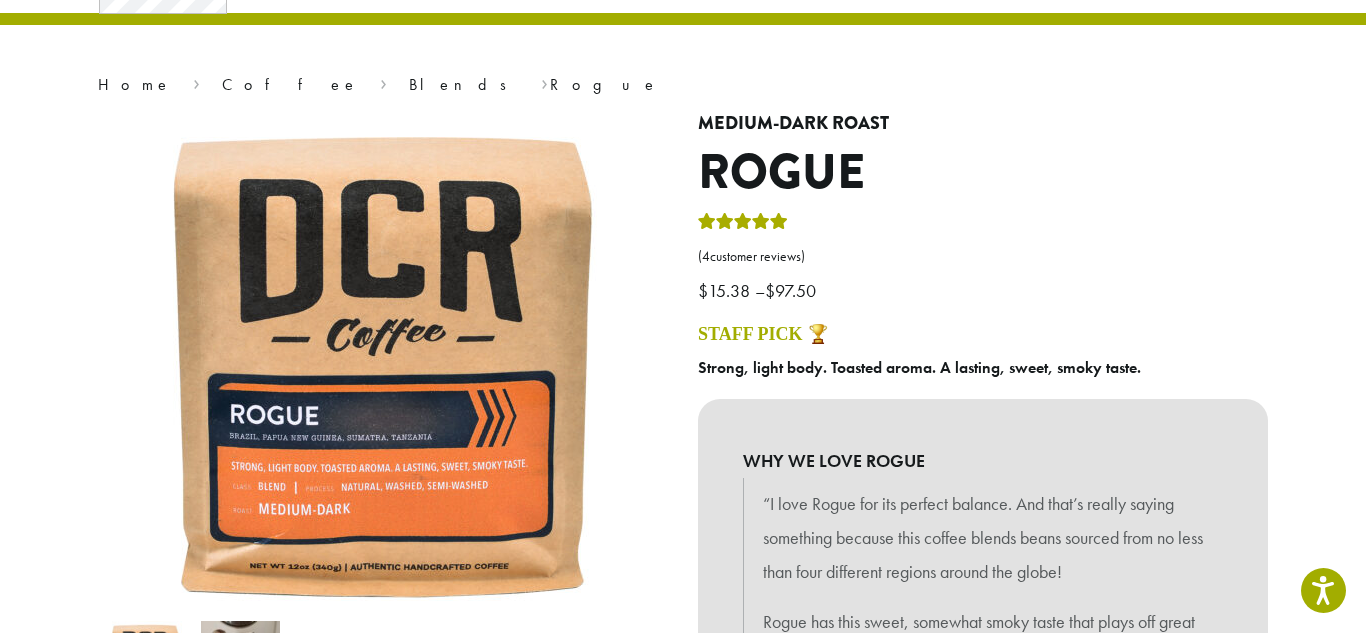 scroll, scrollTop: 598, scrollLeft: 0, axis: vertical 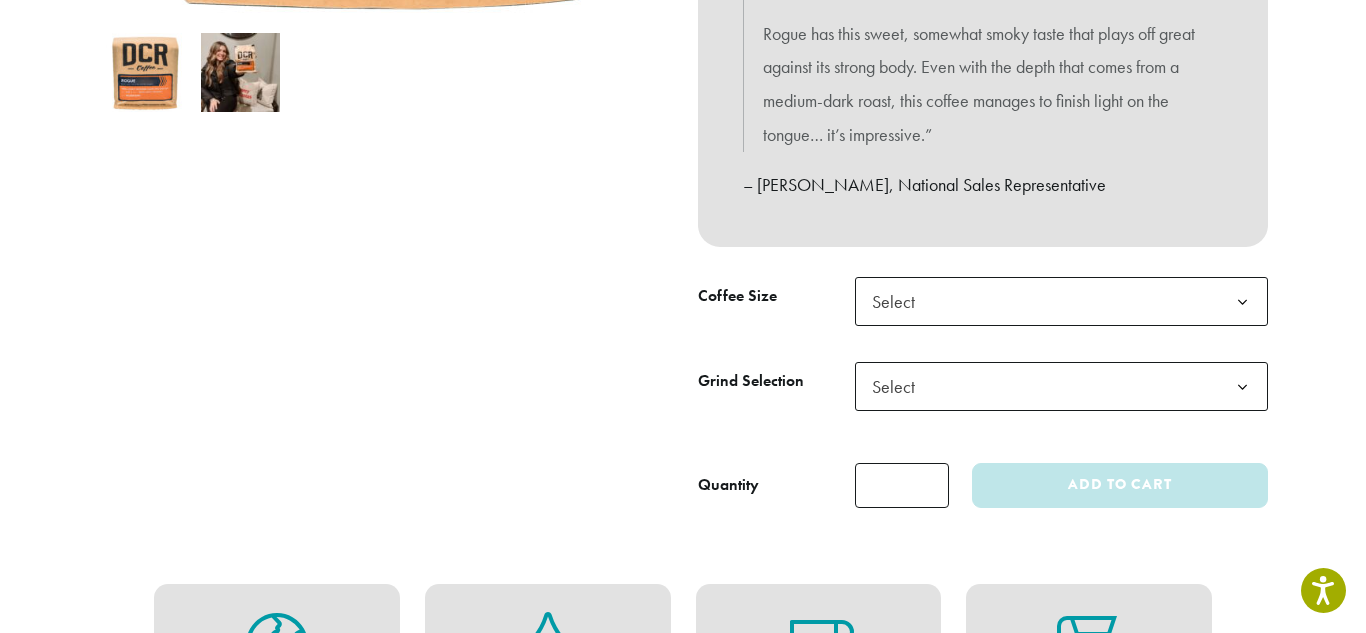 click on "Select" 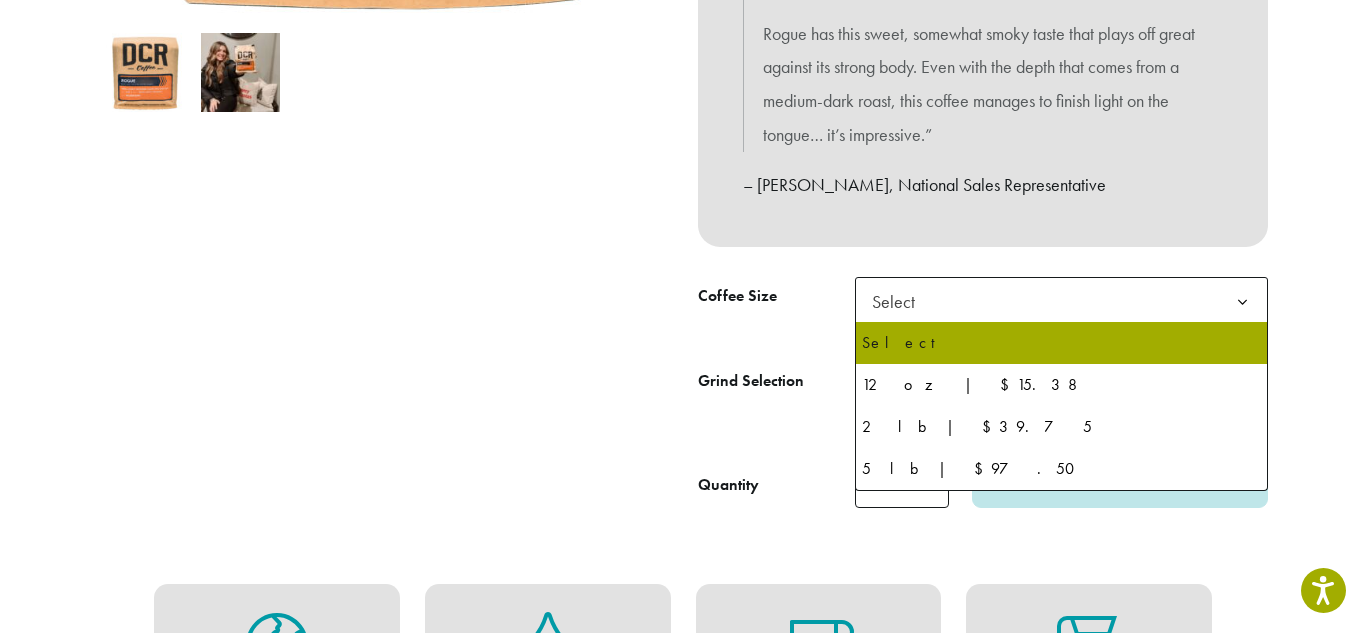 select on "**********" 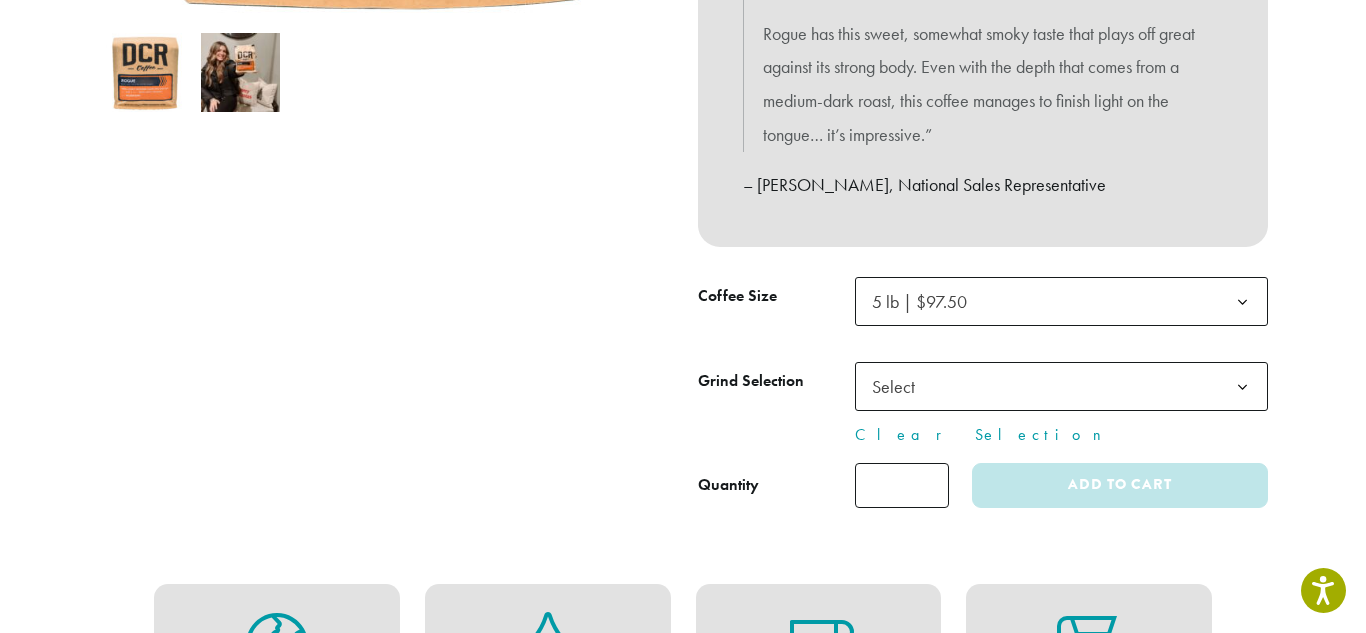 click on "Select" 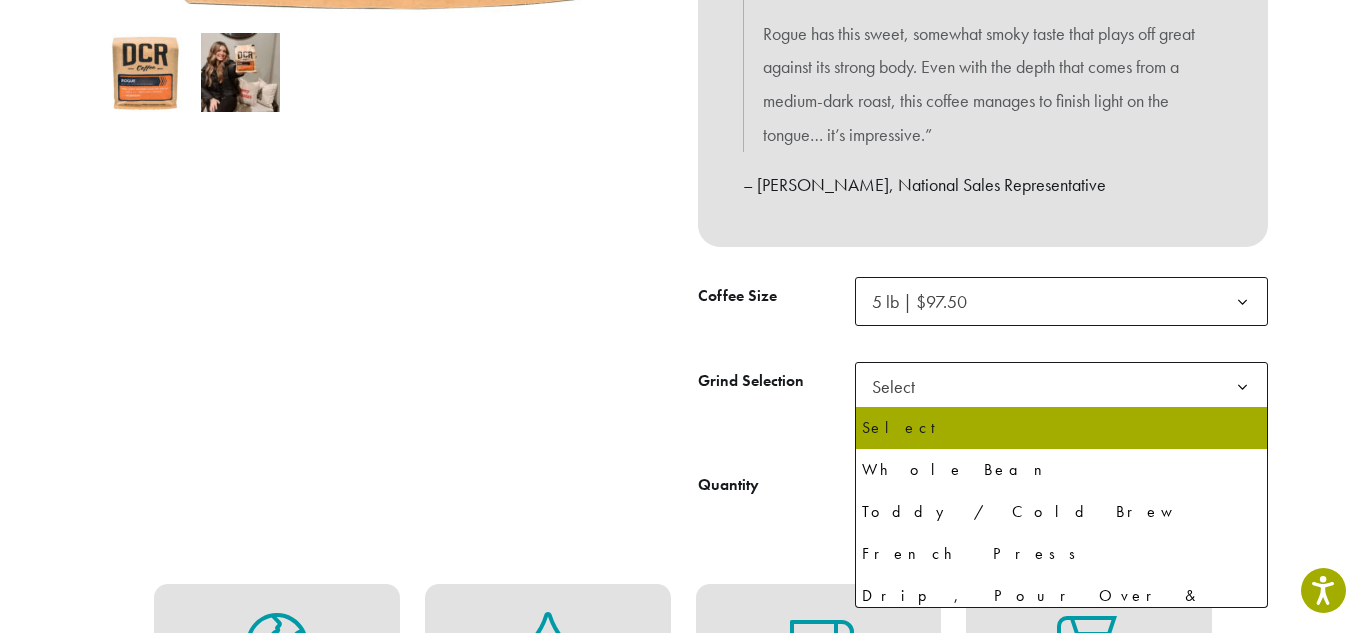 select on "**********" 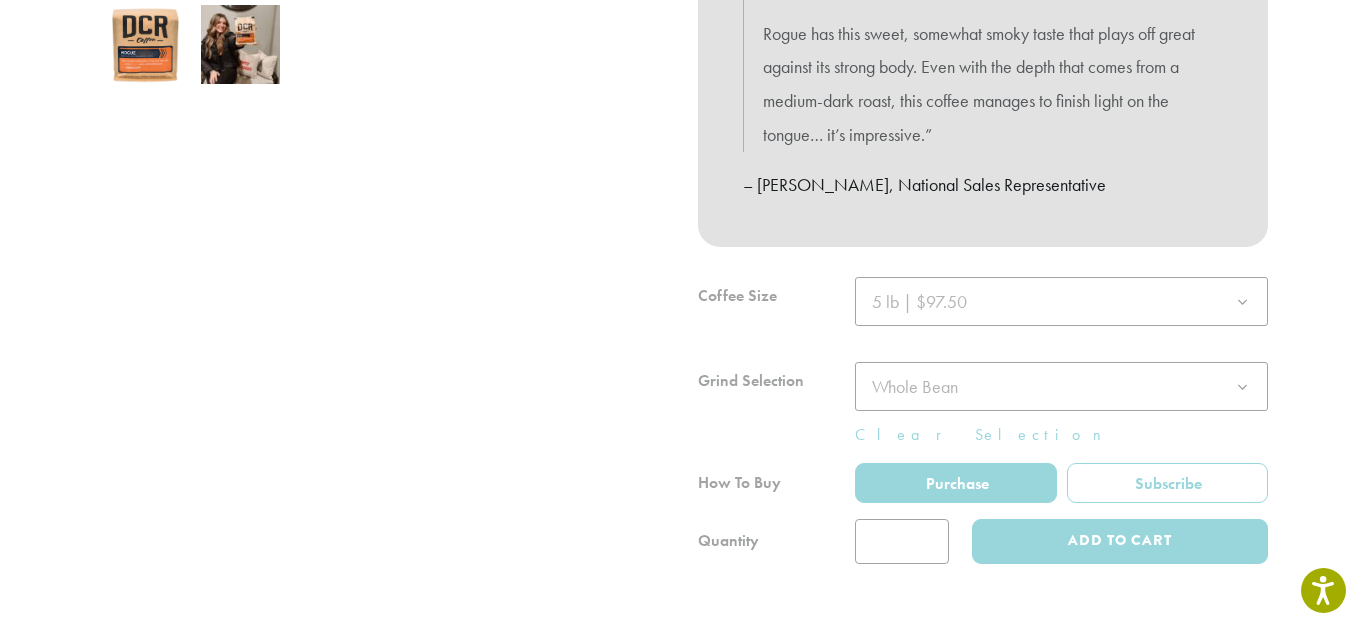 click 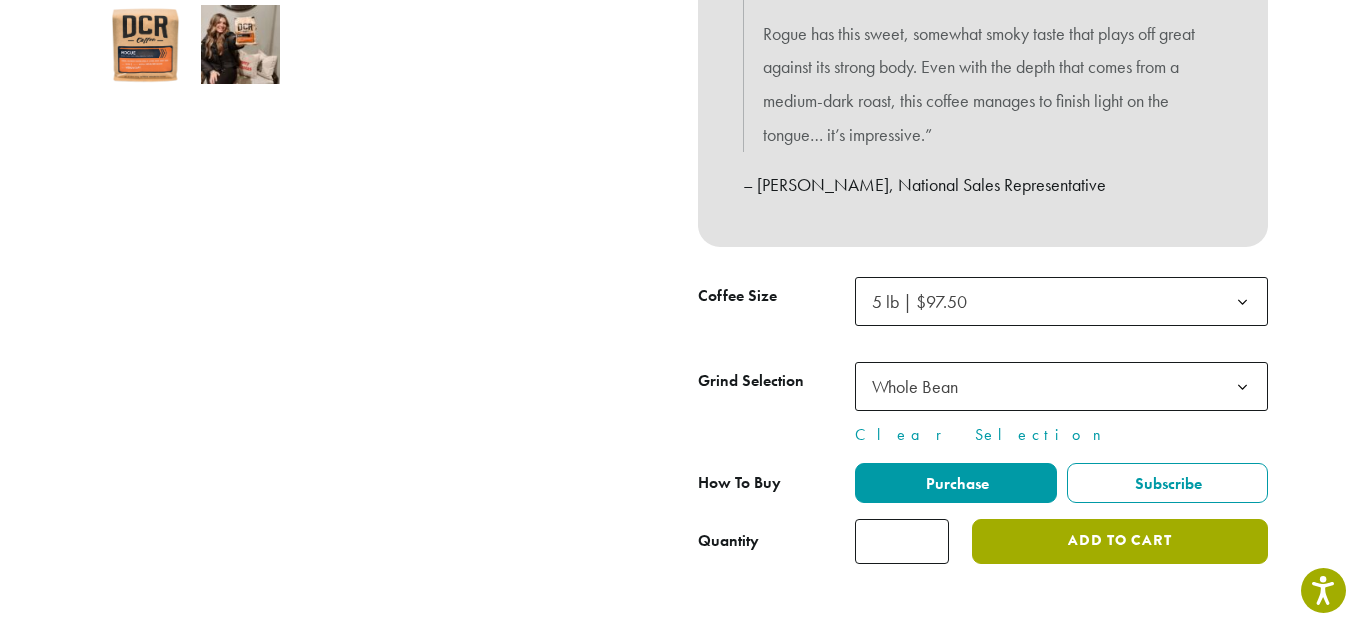 click on "Add to cart" 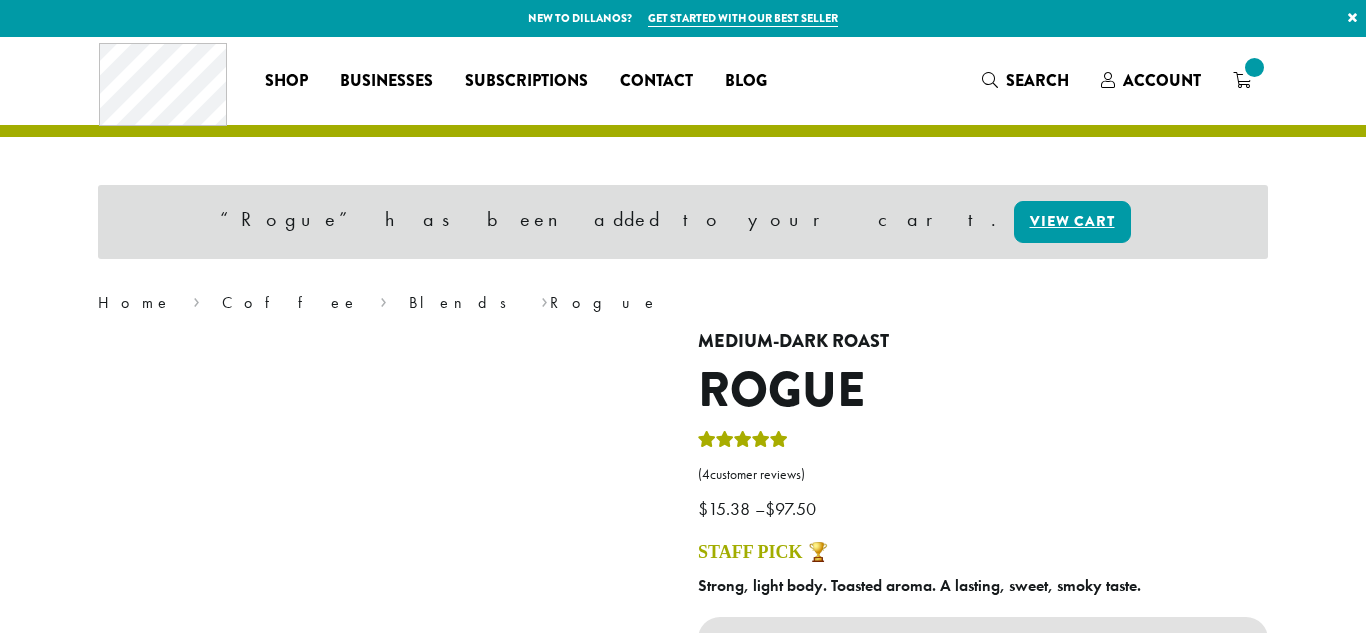 scroll, scrollTop: 0, scrollLeft: 0, axis: both 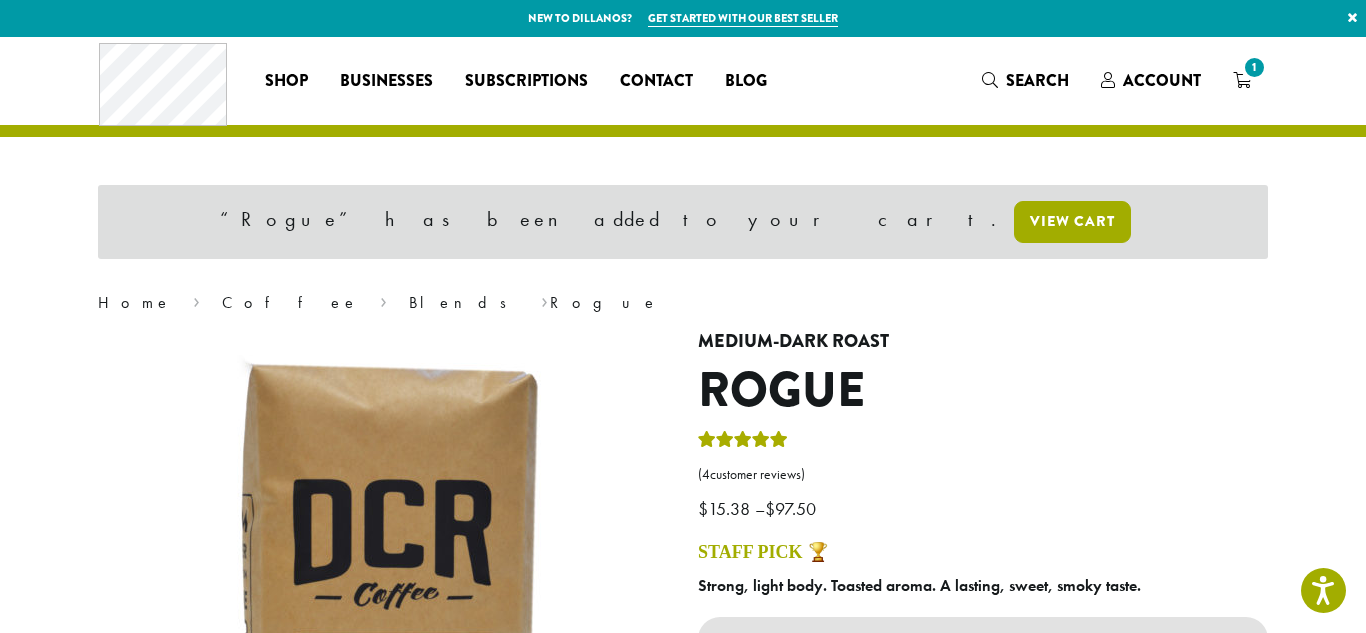 click on "View cart" at bounding box center [1072, 222] 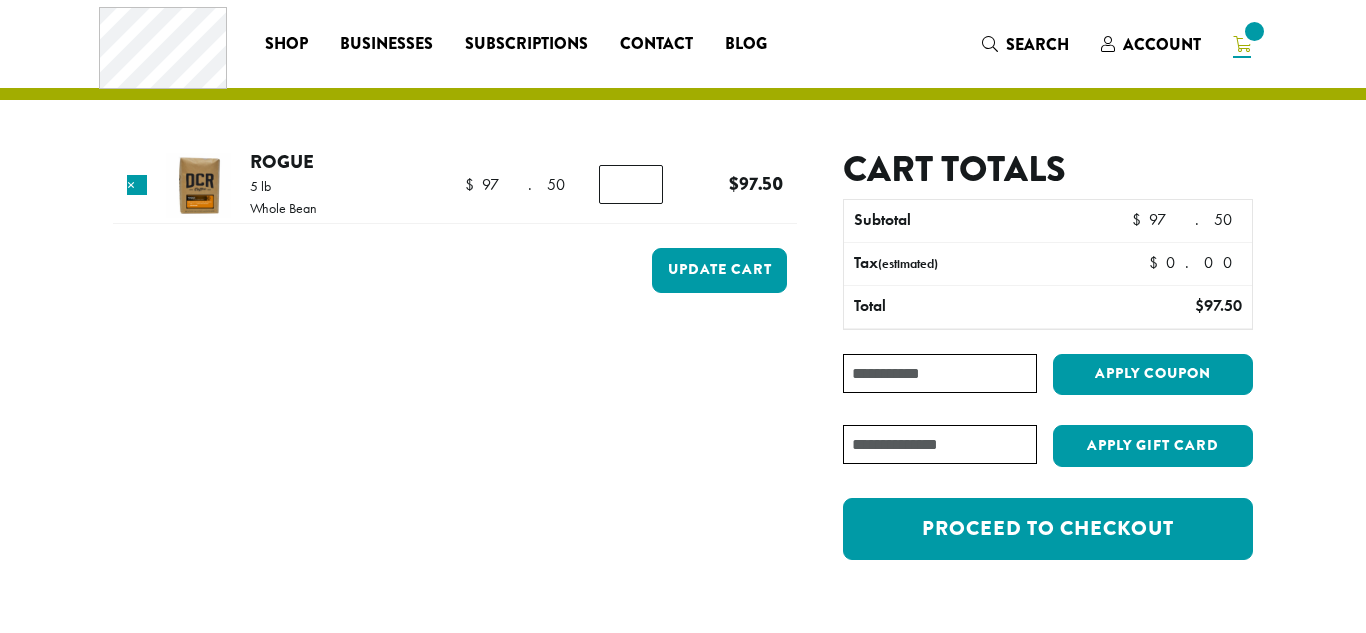 scroll, scrollTop: 0, scrollLeft: 0, axis: both 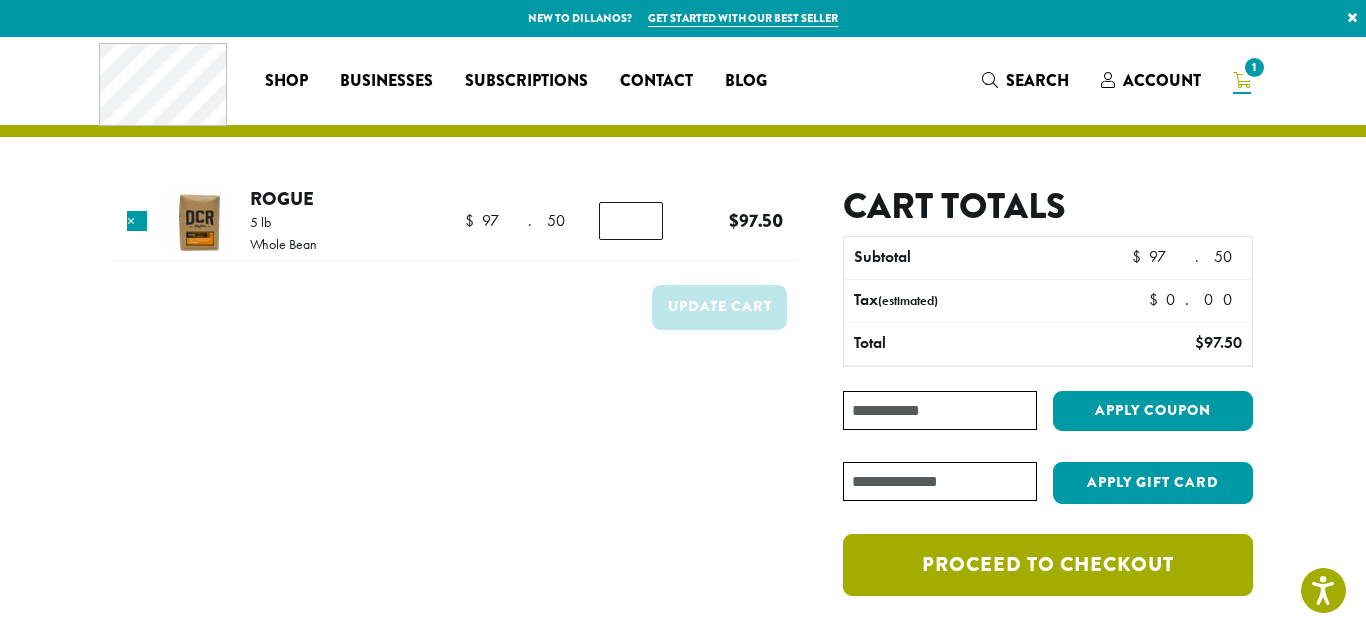 click on "Proceed to checkout" at bounding box center [1048, 565] 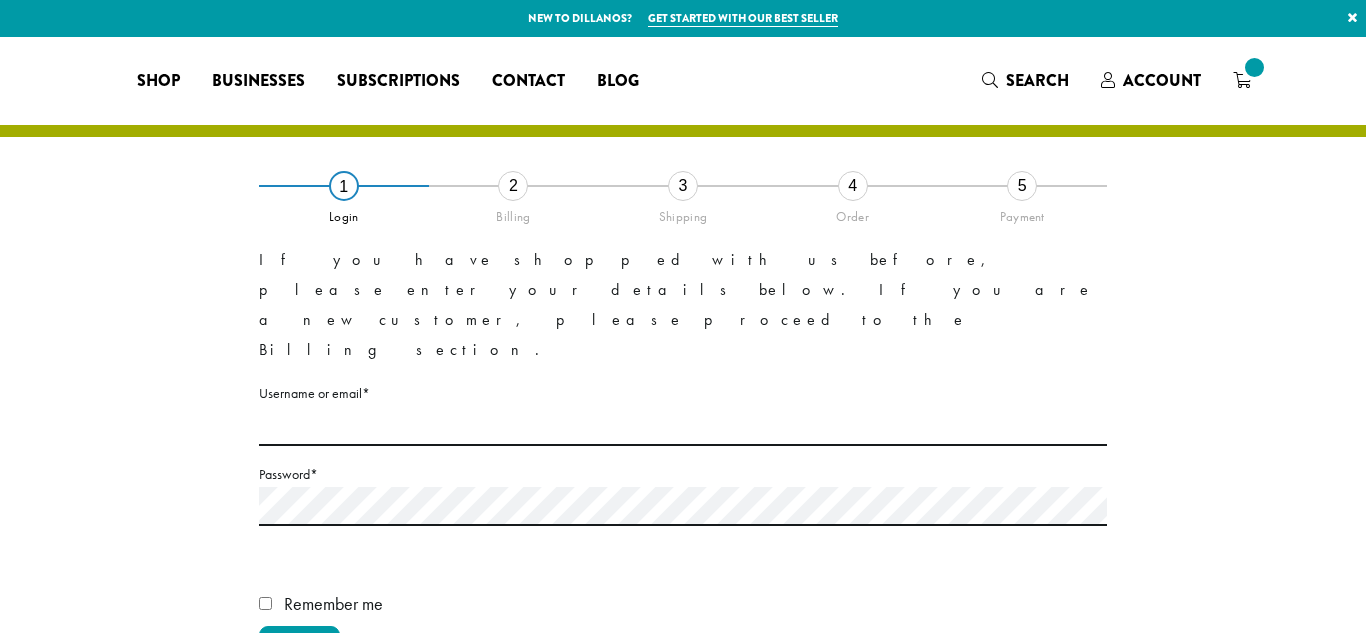 scroll, scrollTop: 0, scrollLeft: 0, axis: both 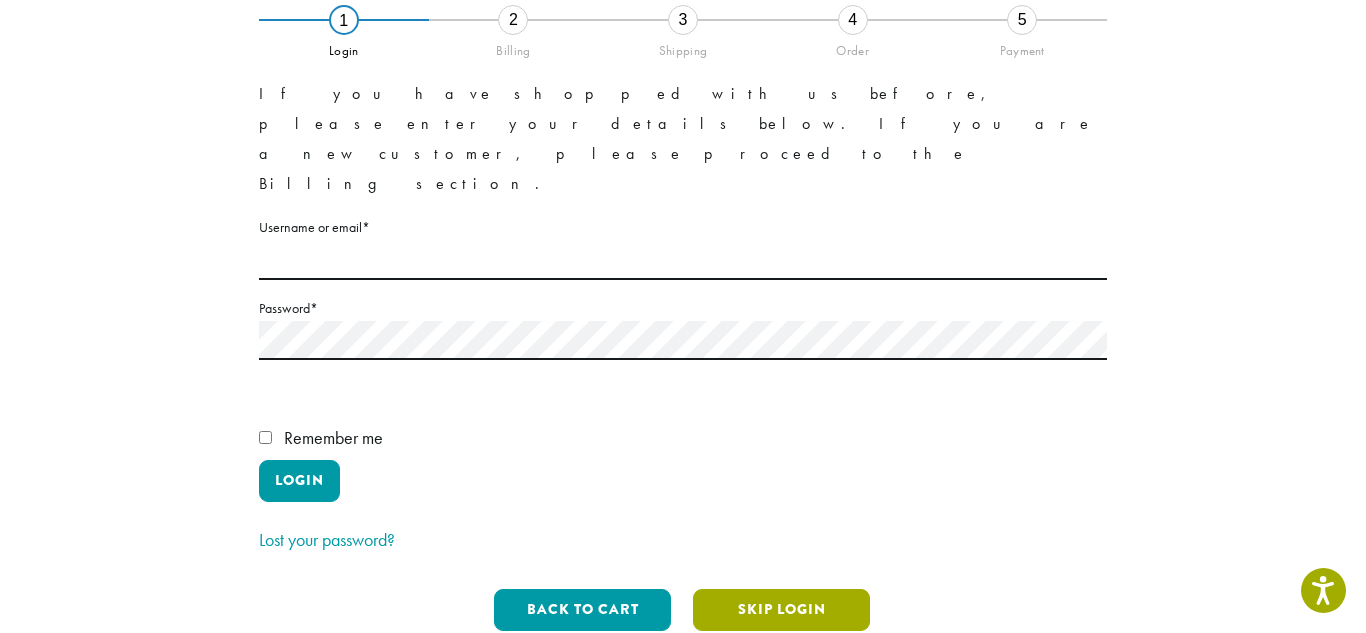click on "Skip Login" at bounding box center [781, 610] 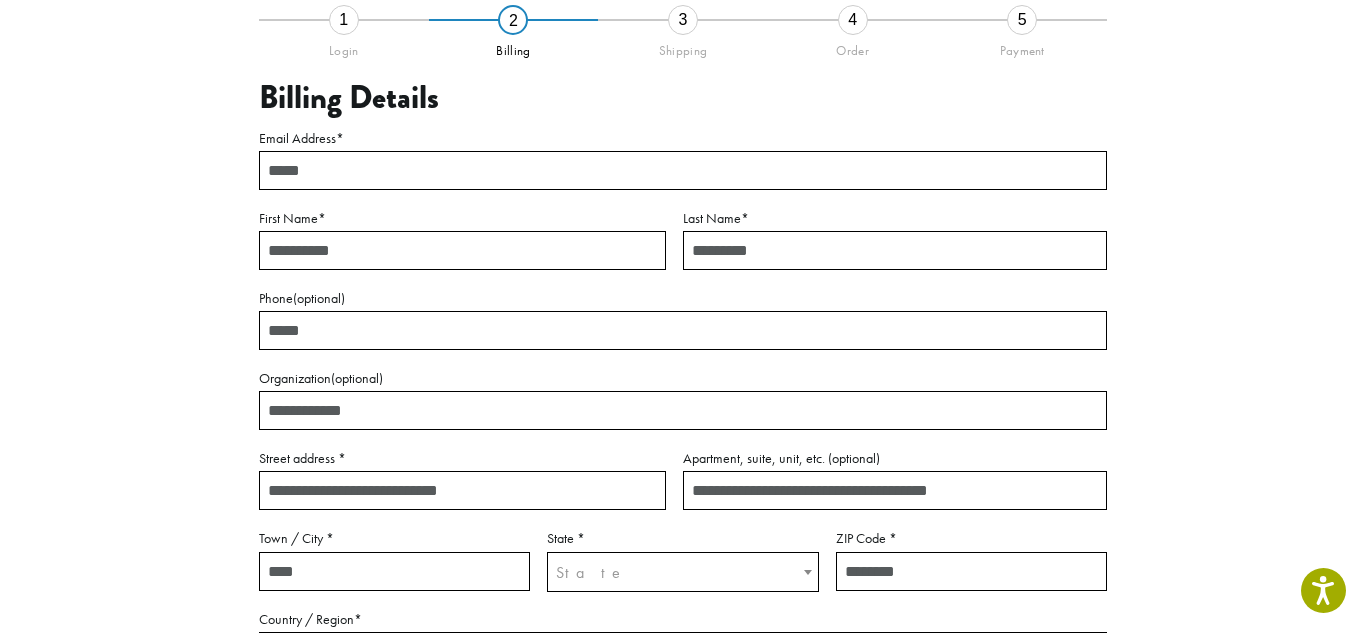 click on "Email Address  *" at bounding box center [683, 170] 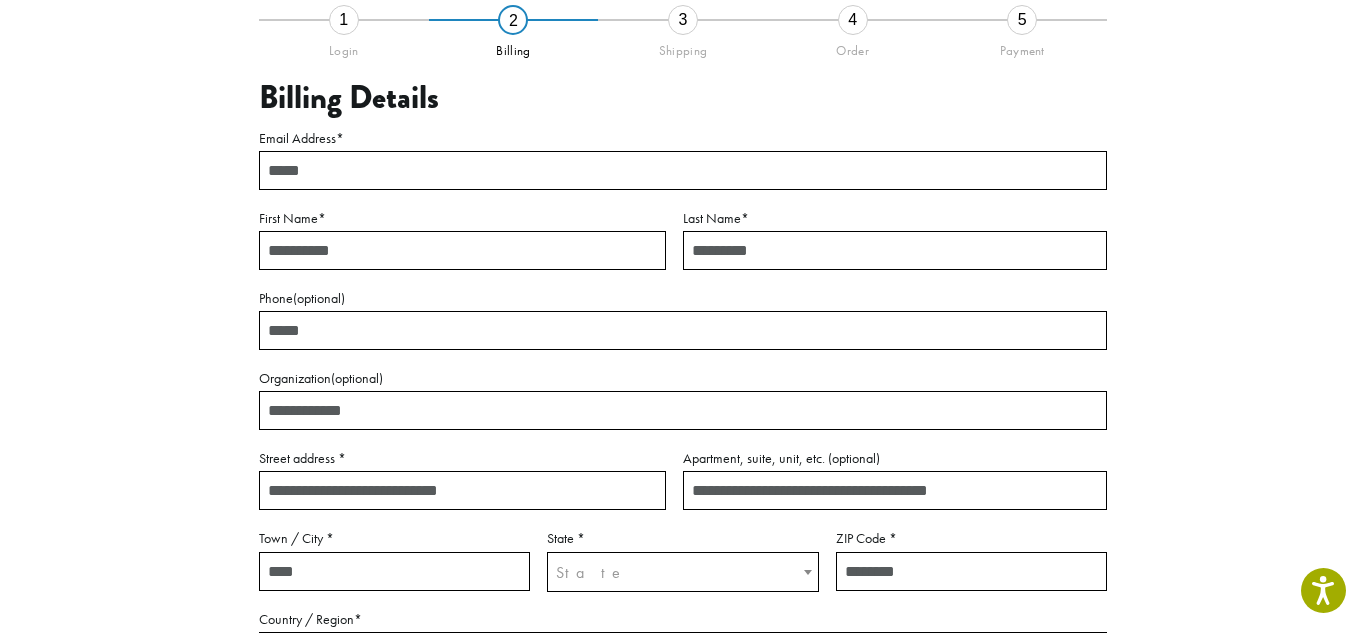 type on "**********" 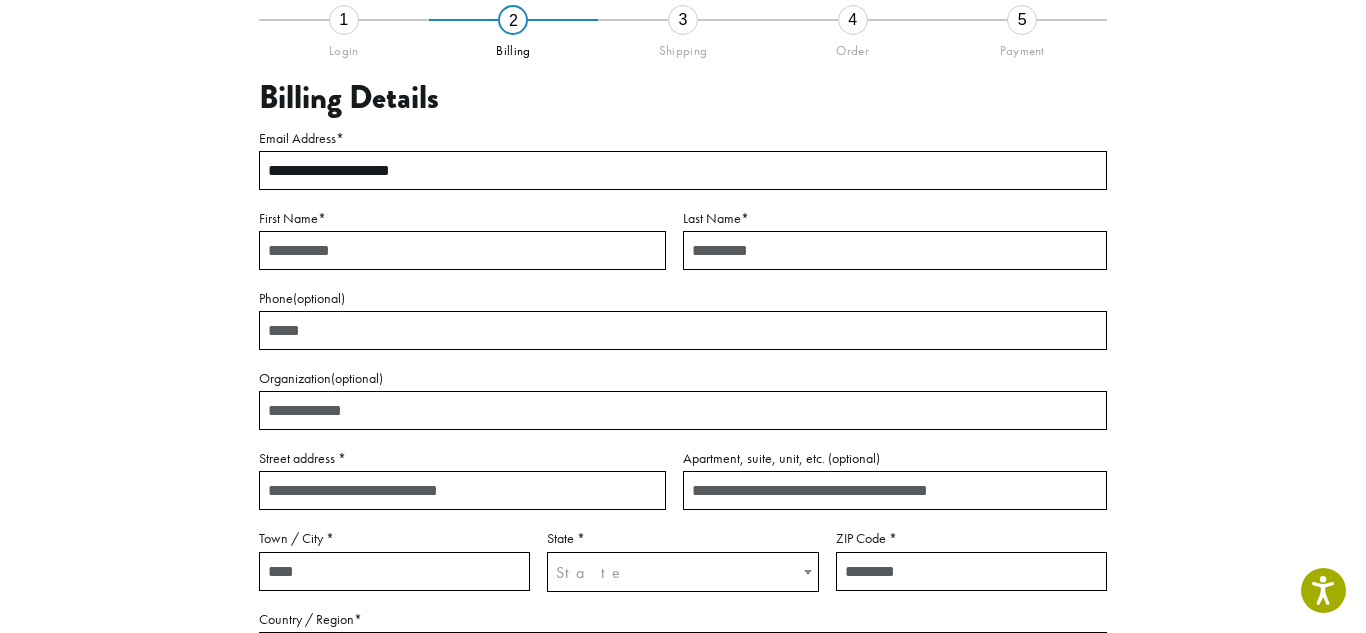 type on "******" 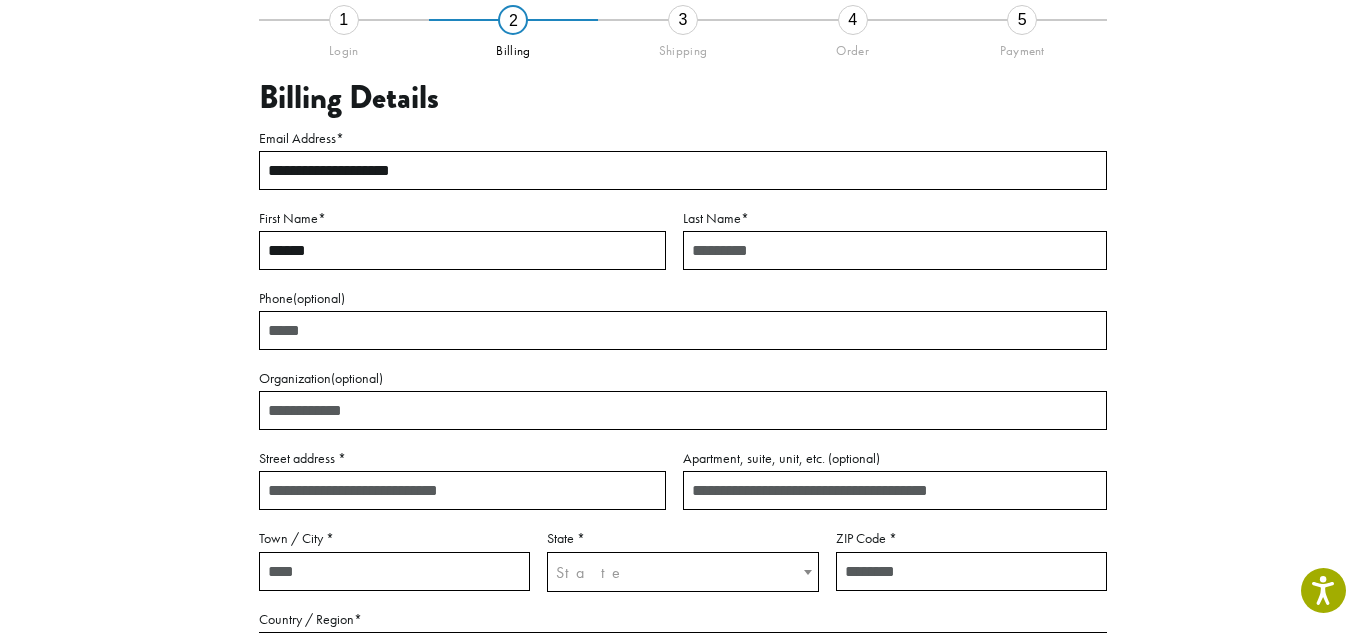 type on "*******" 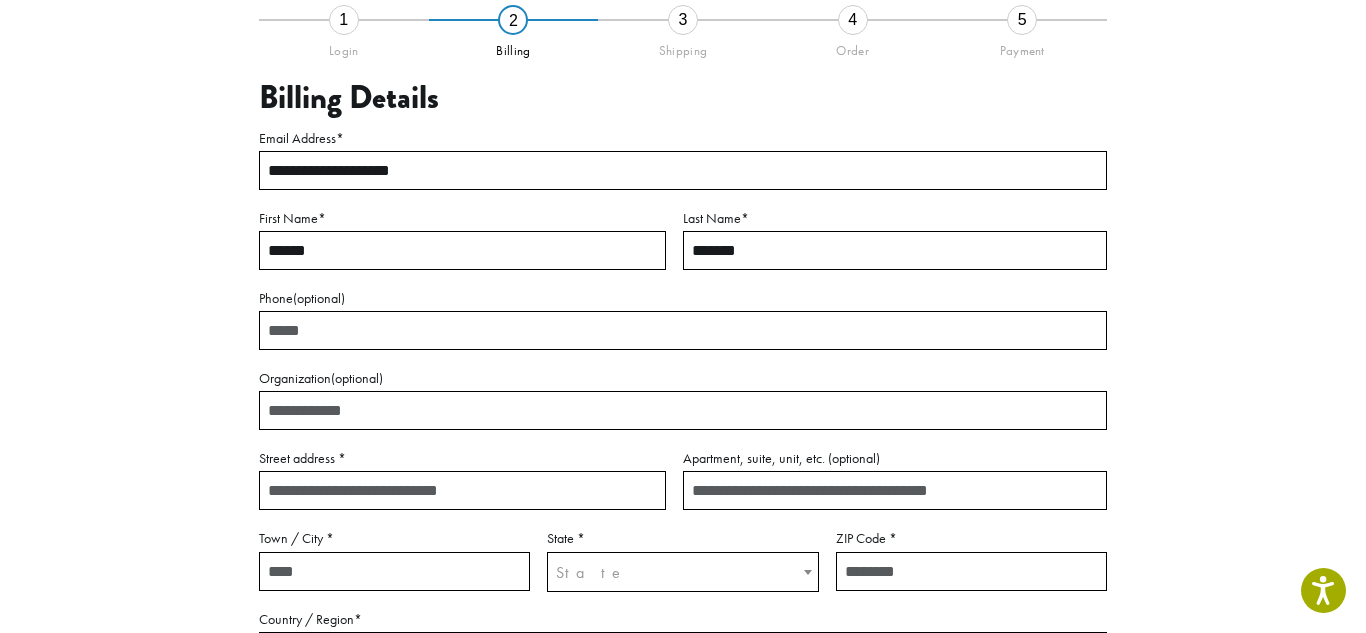 type on "**********" 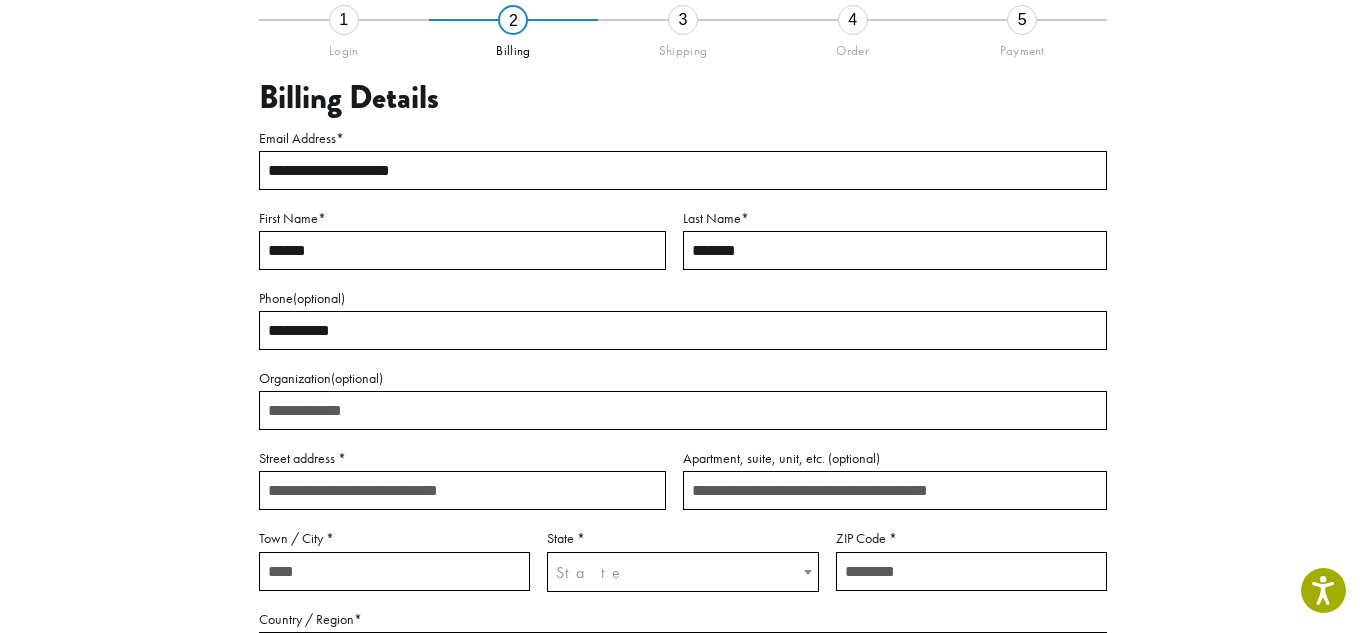 type on "**********" 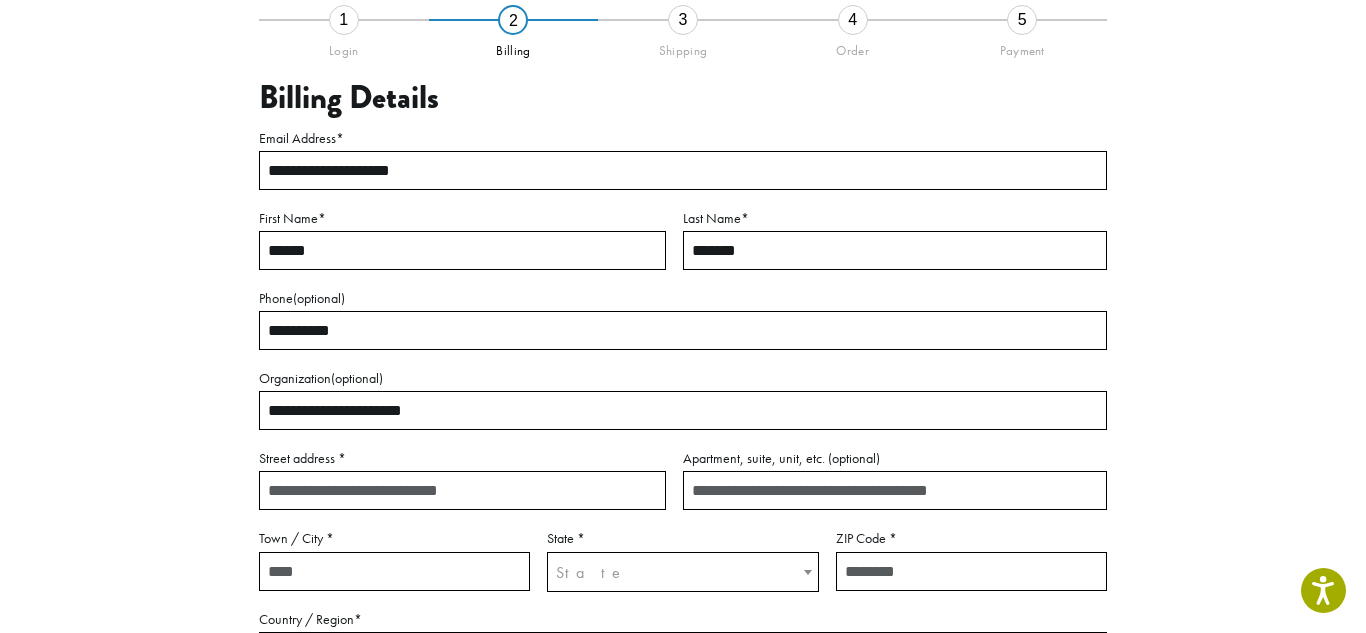 type on "**********" 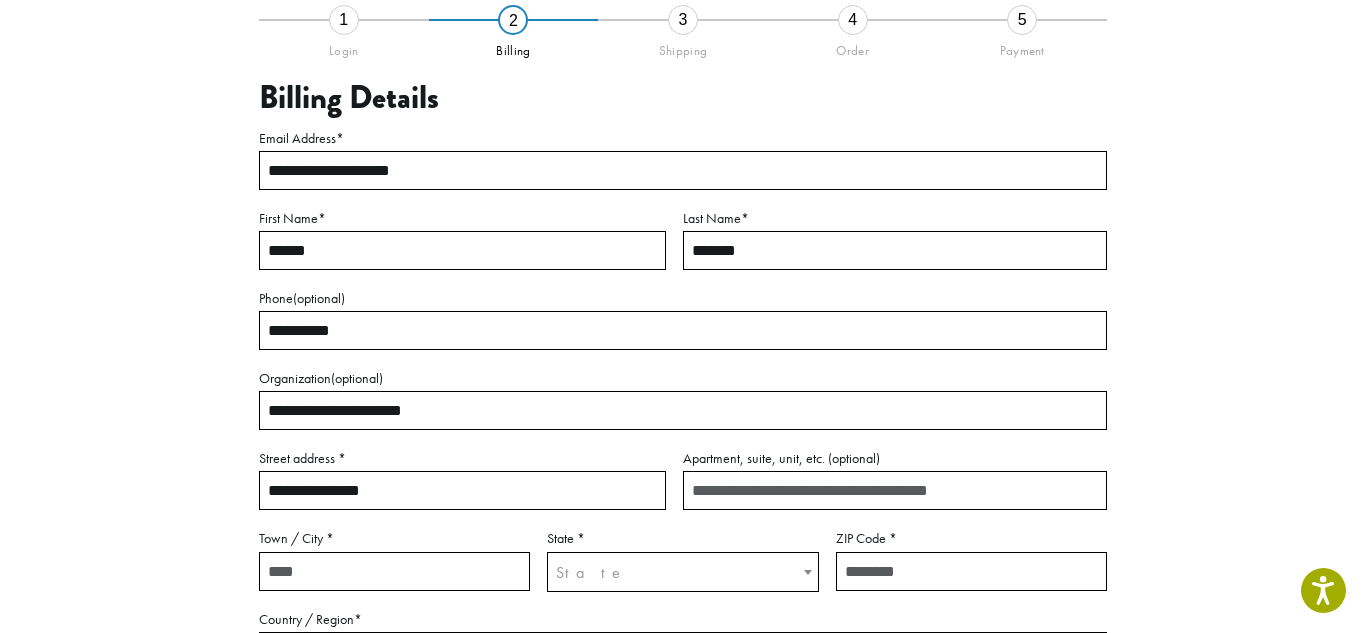 type on "******" 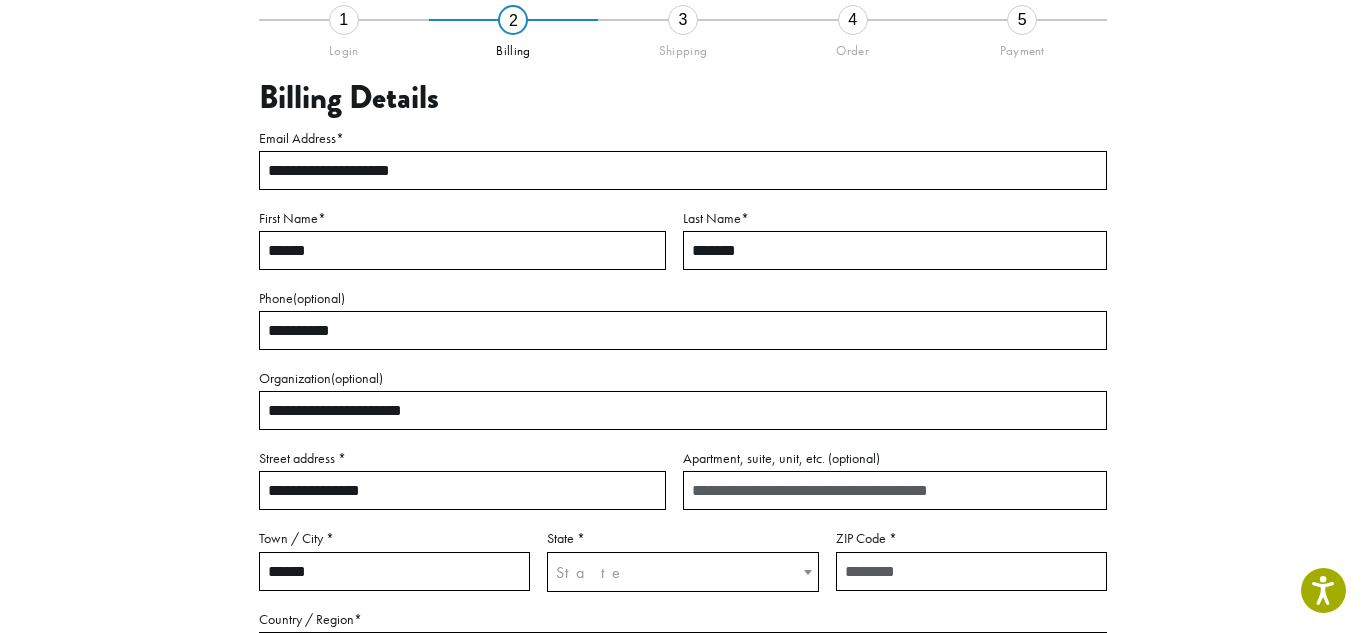 select on "**" 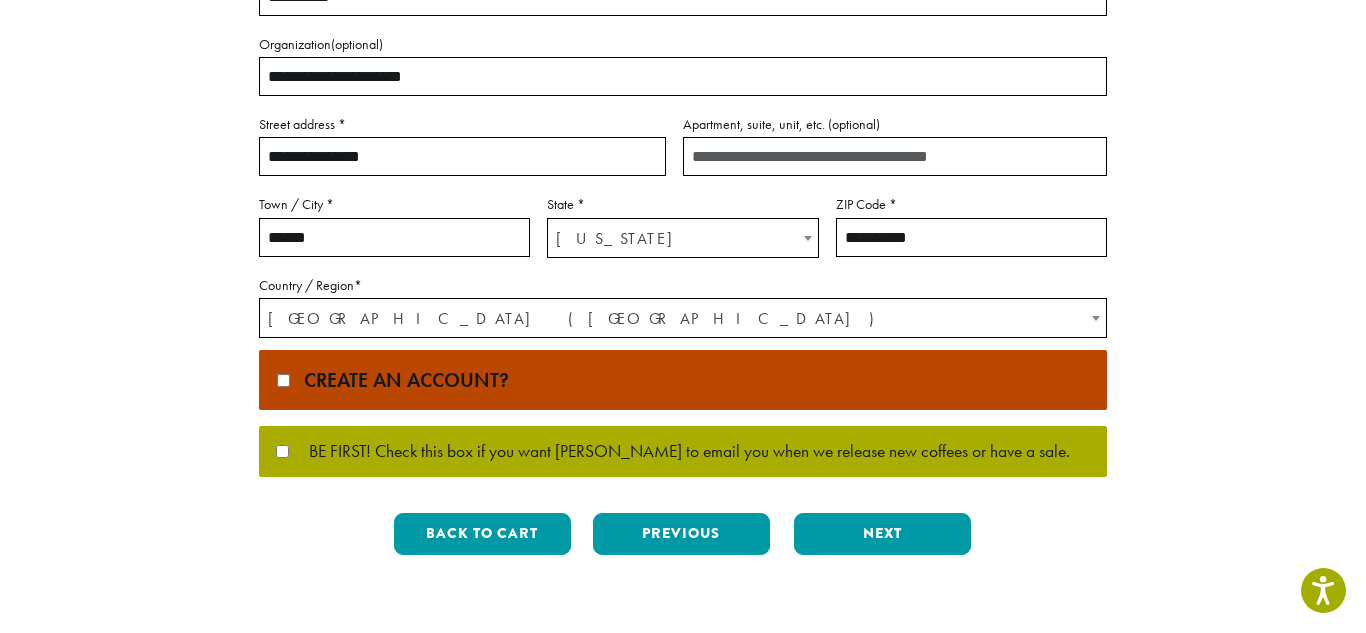 scroll, scrollTop: 496, scrollLeft: 0, axis: vertical 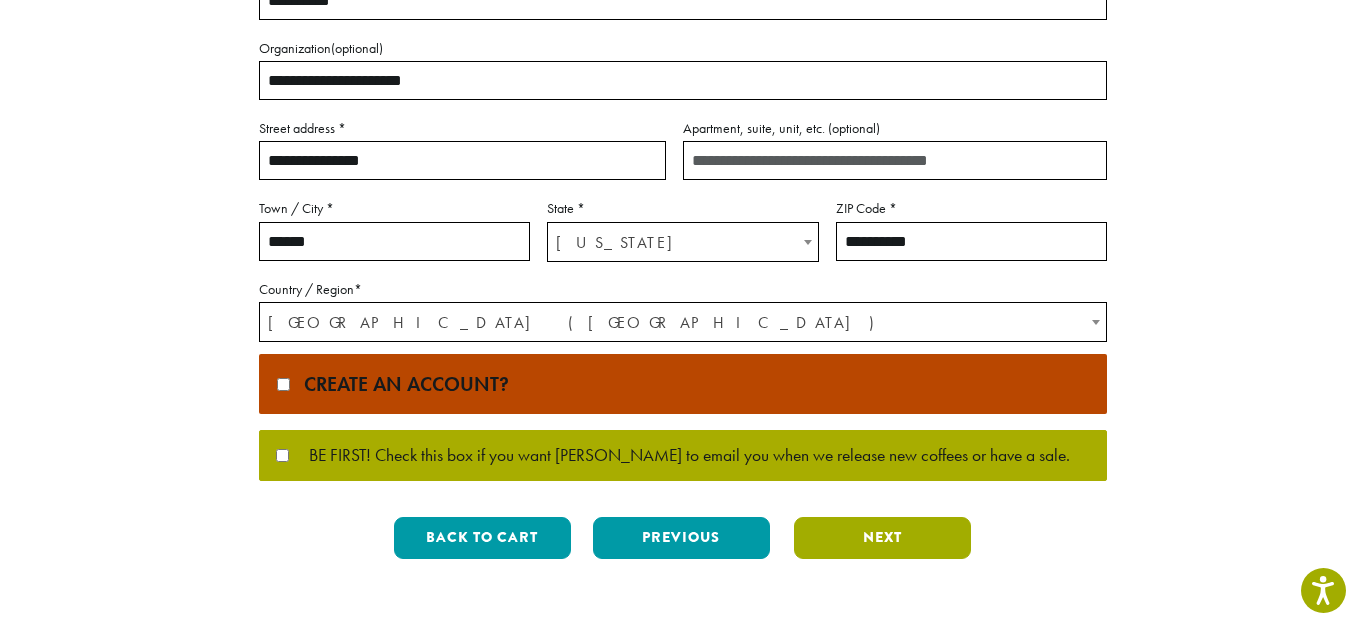 click on "Next" at bounding box center [882, 538] 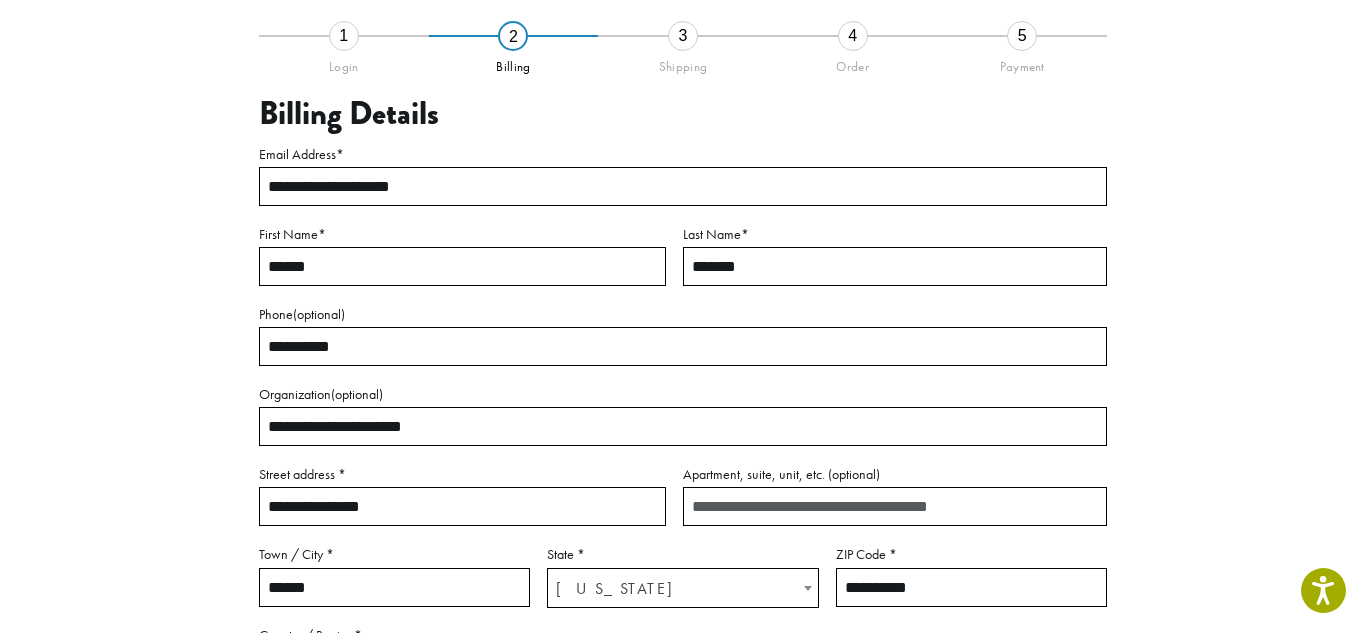 scroll, scrollTop: 115, scrollLeft: 0, axis: vertical 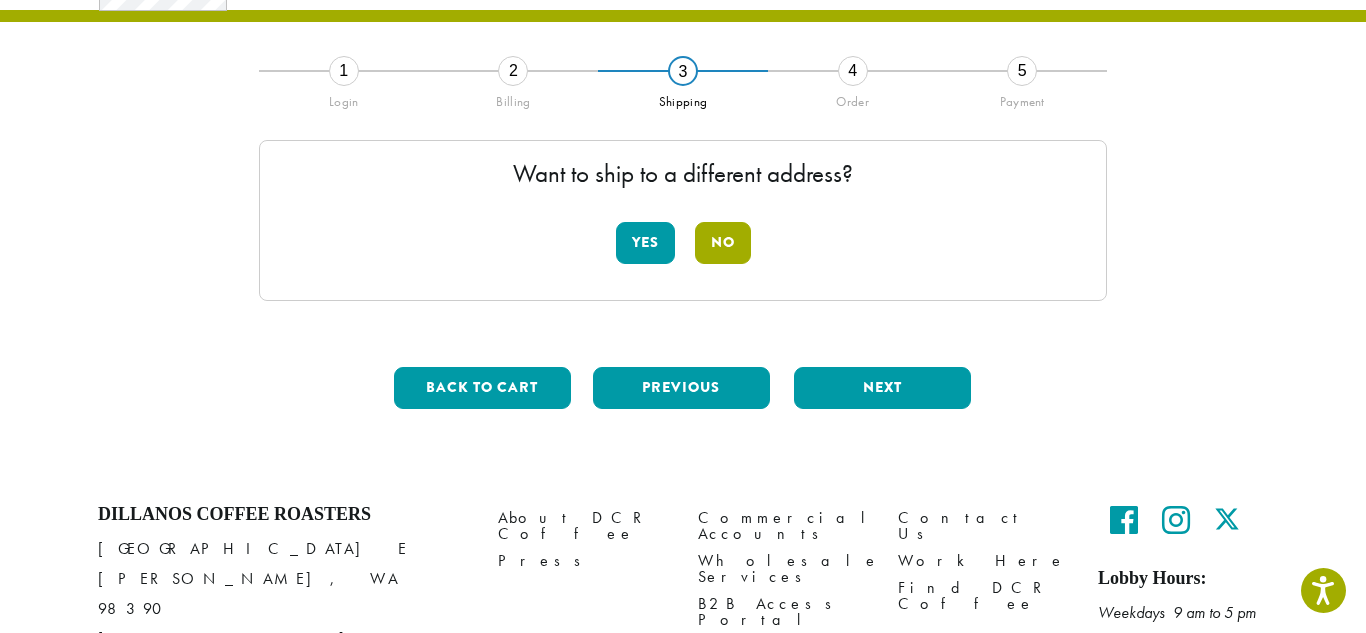 click on "No" at bounding box center [723, 243] 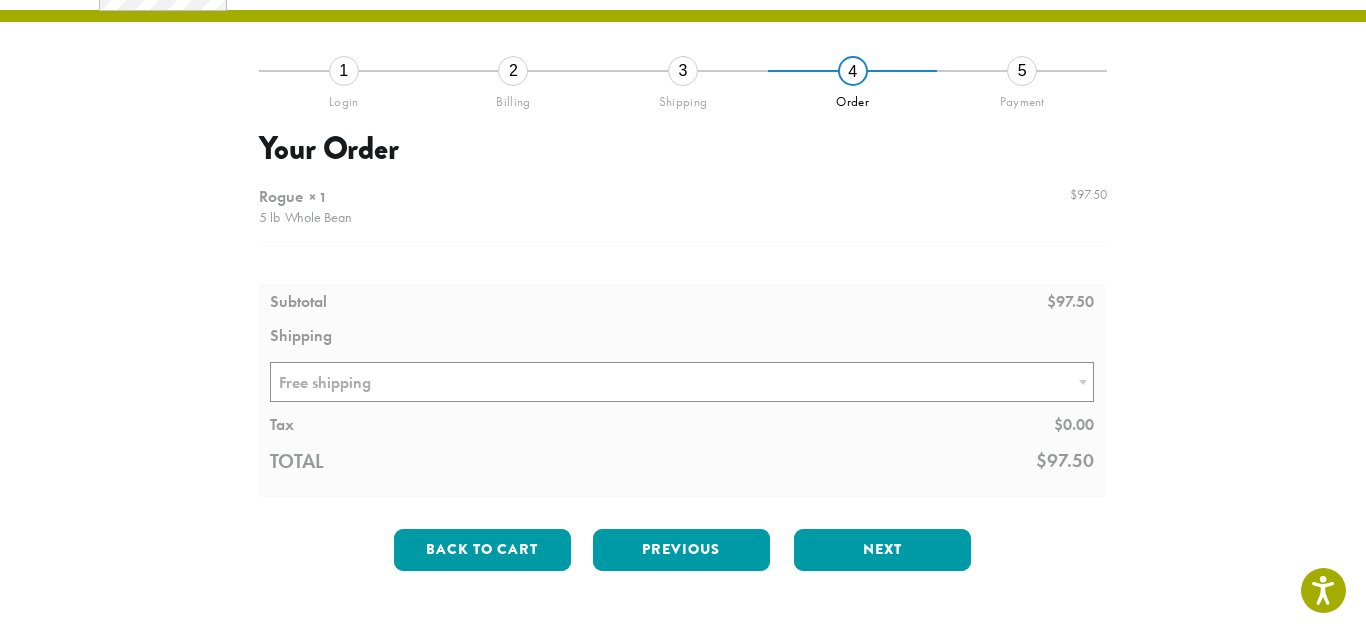click at bounding box center (683, 337) 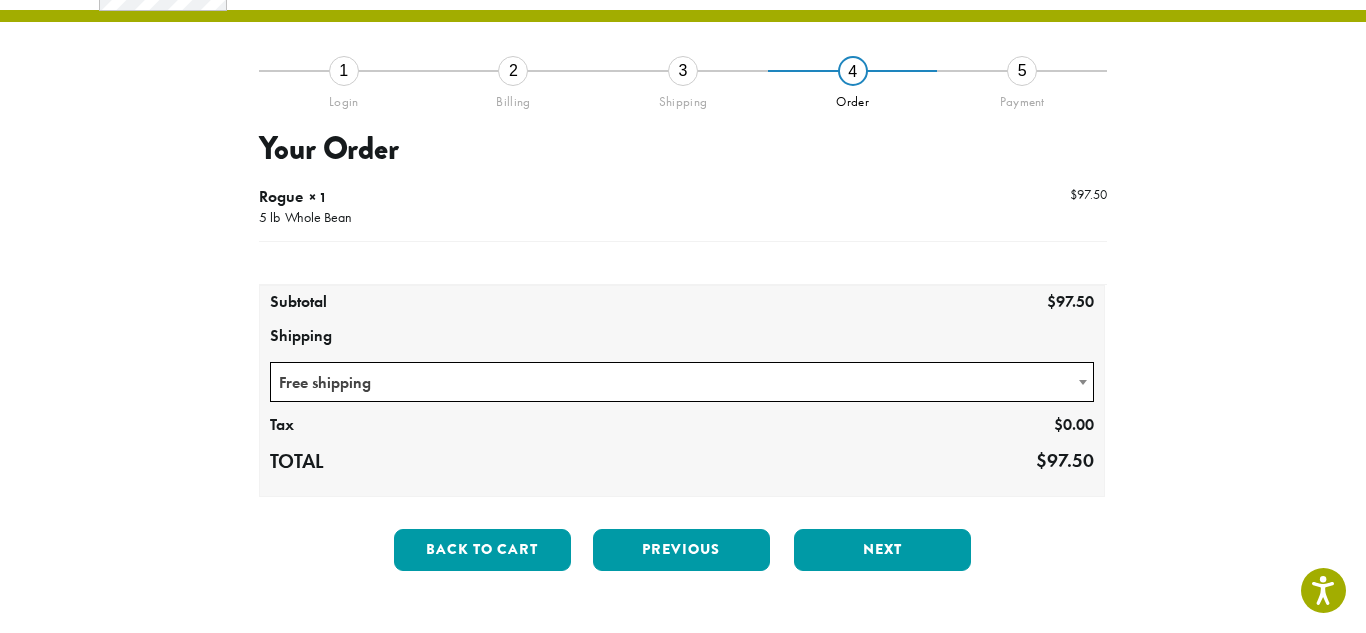 click on "Free shipping" at bounding box center [682, 382] 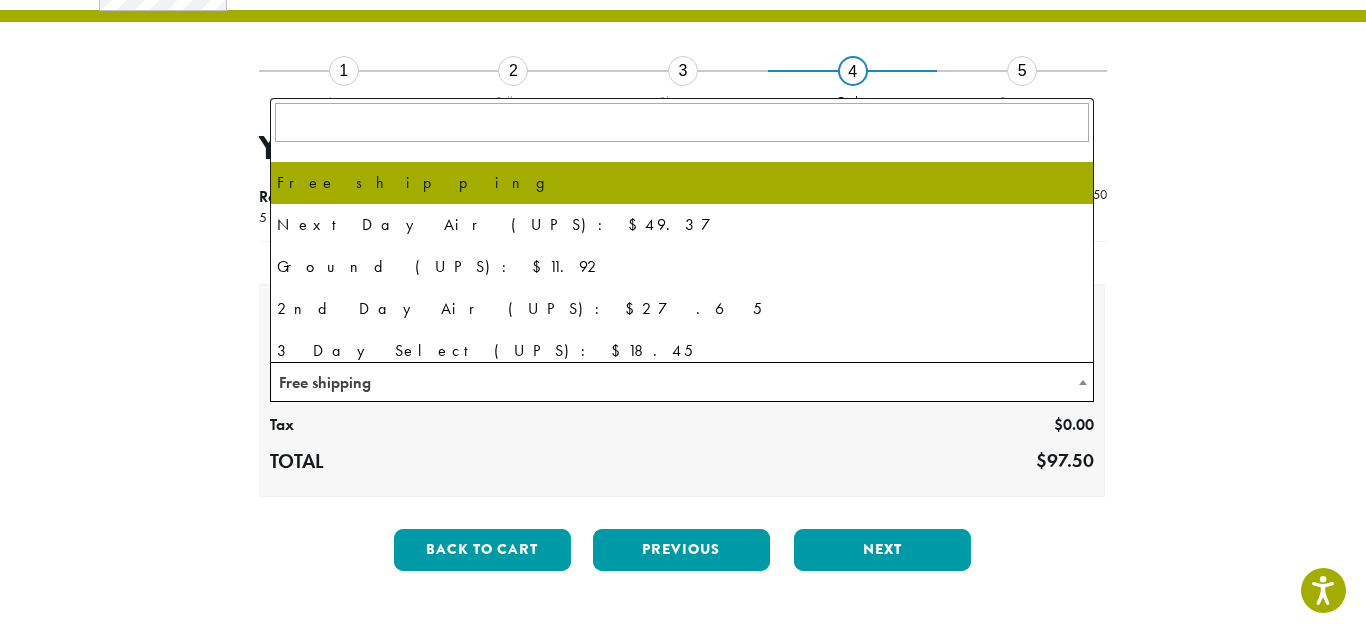 select on "********" 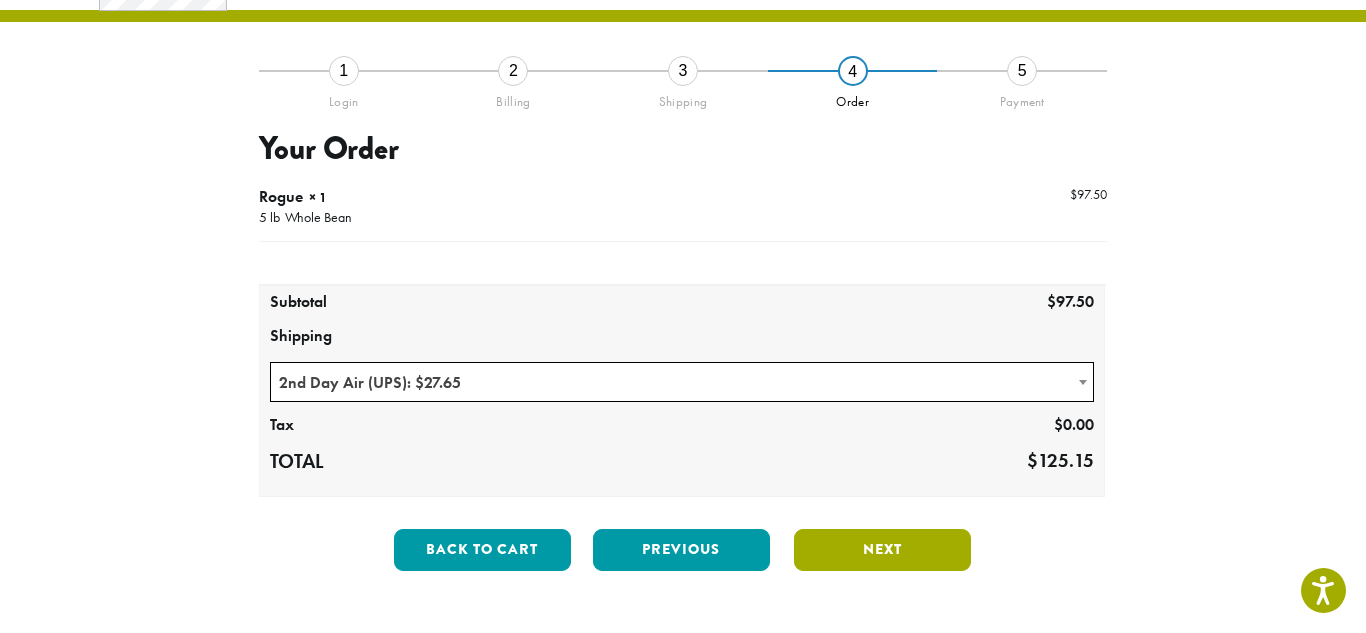 click on "Next" at bounding box center [882, 550] 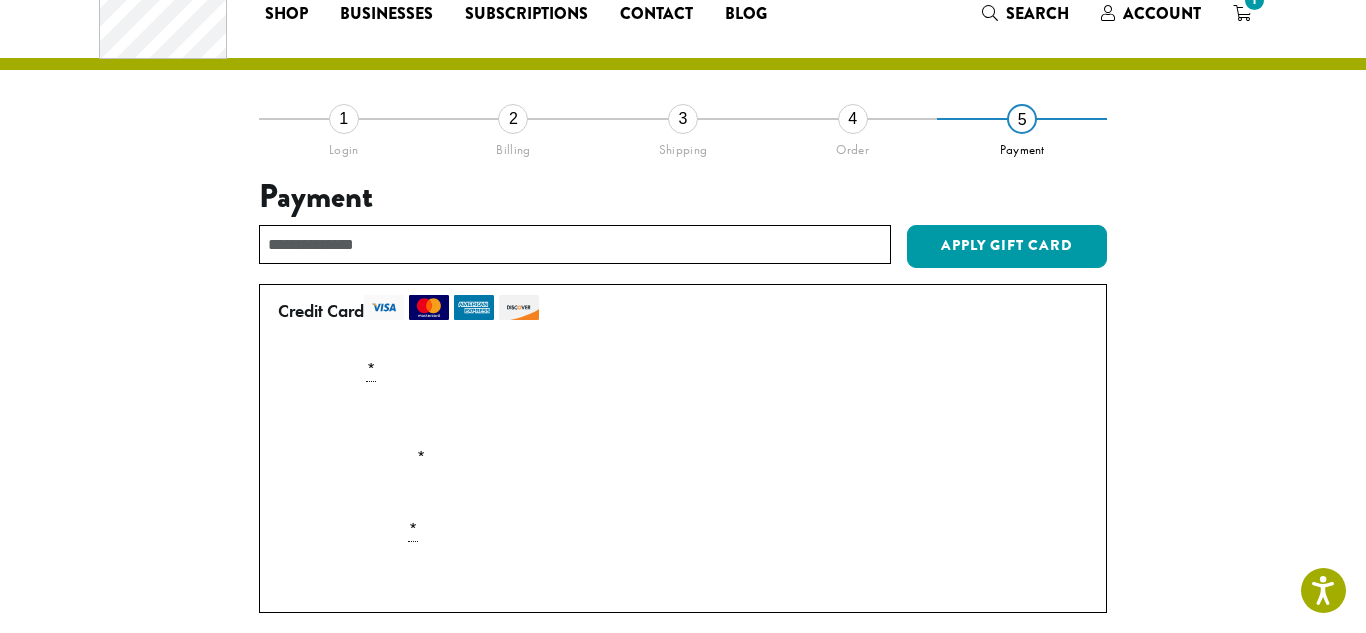 scroll, scrollTop: 65, scrollLeft: 0, axis: vertical 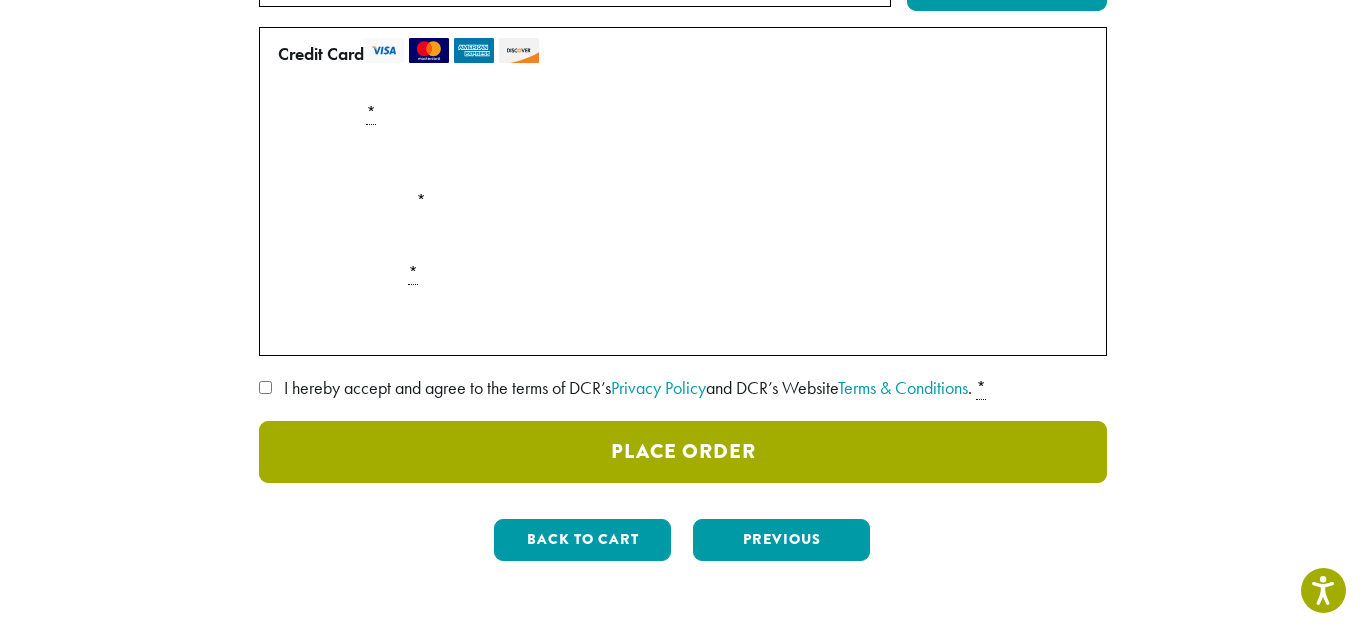 click on "Place Order" at bounding box center [683, 452] 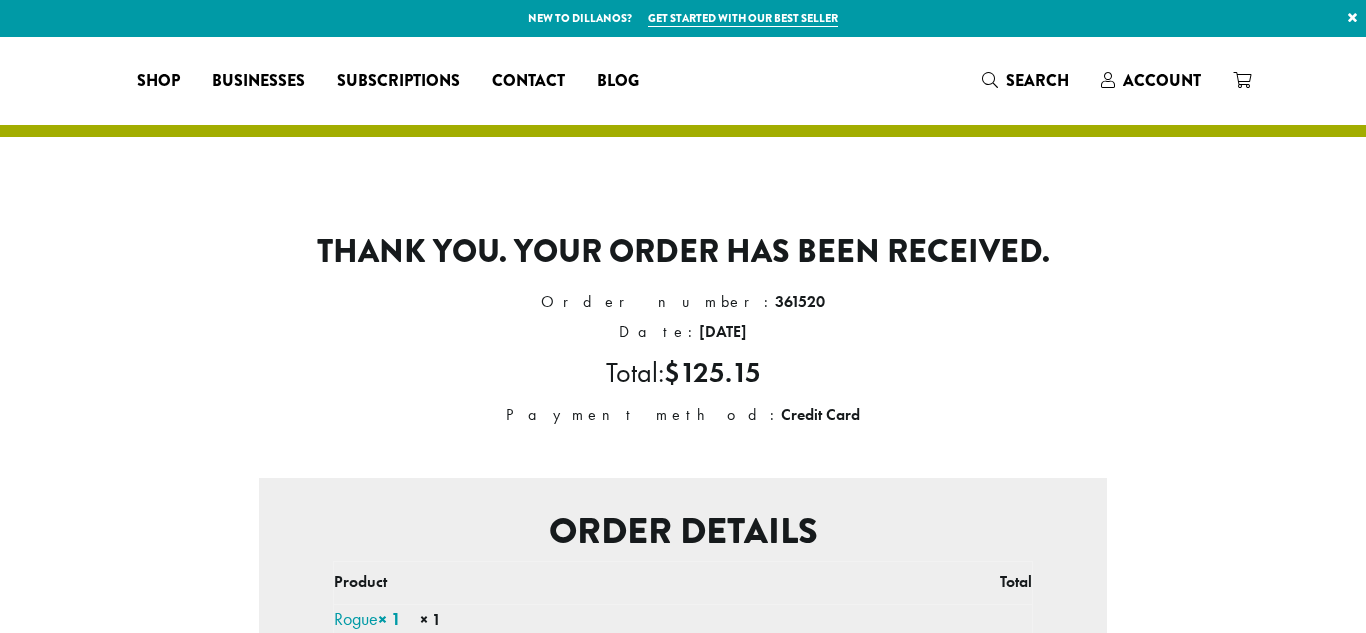 scroll, scrollTop: 0, scrollLeft: 0, axis: both 